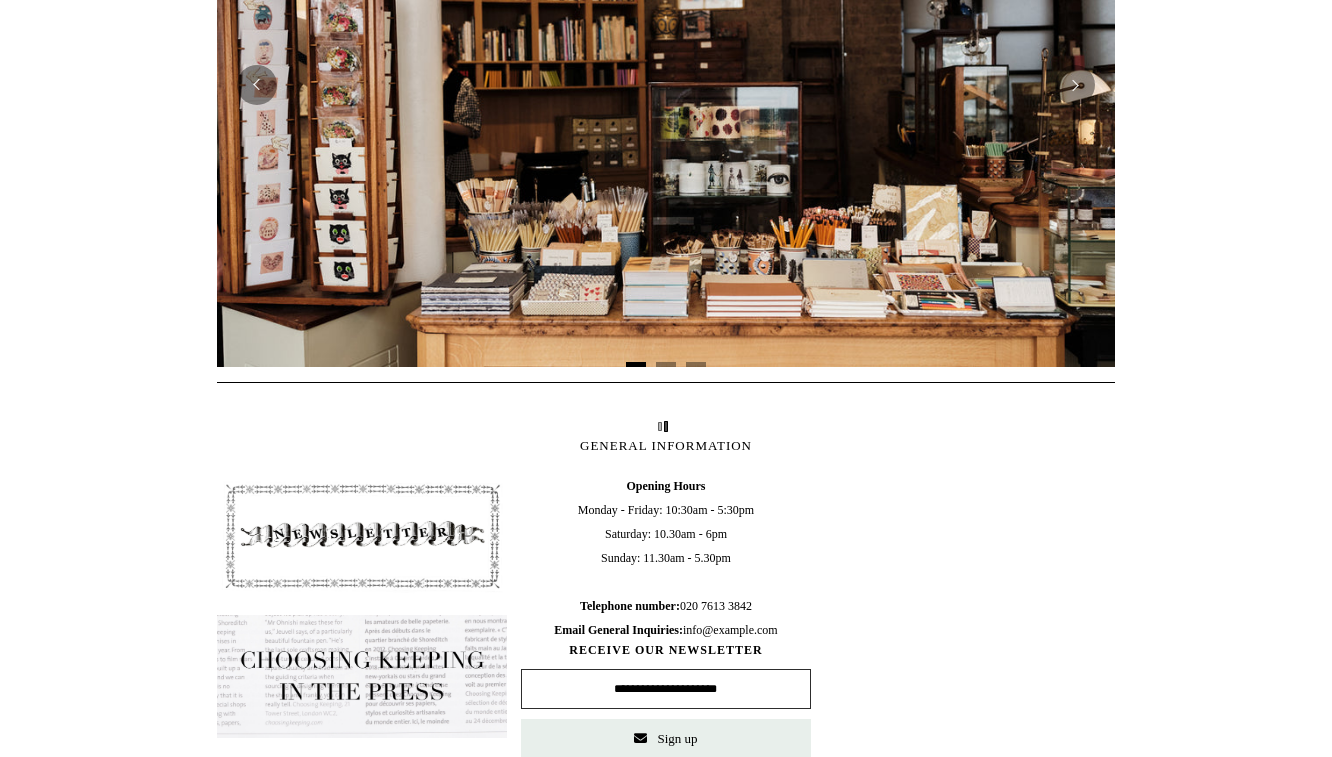 scroll, scrollTop: 778, scrollLeft: 0, axis: vertical 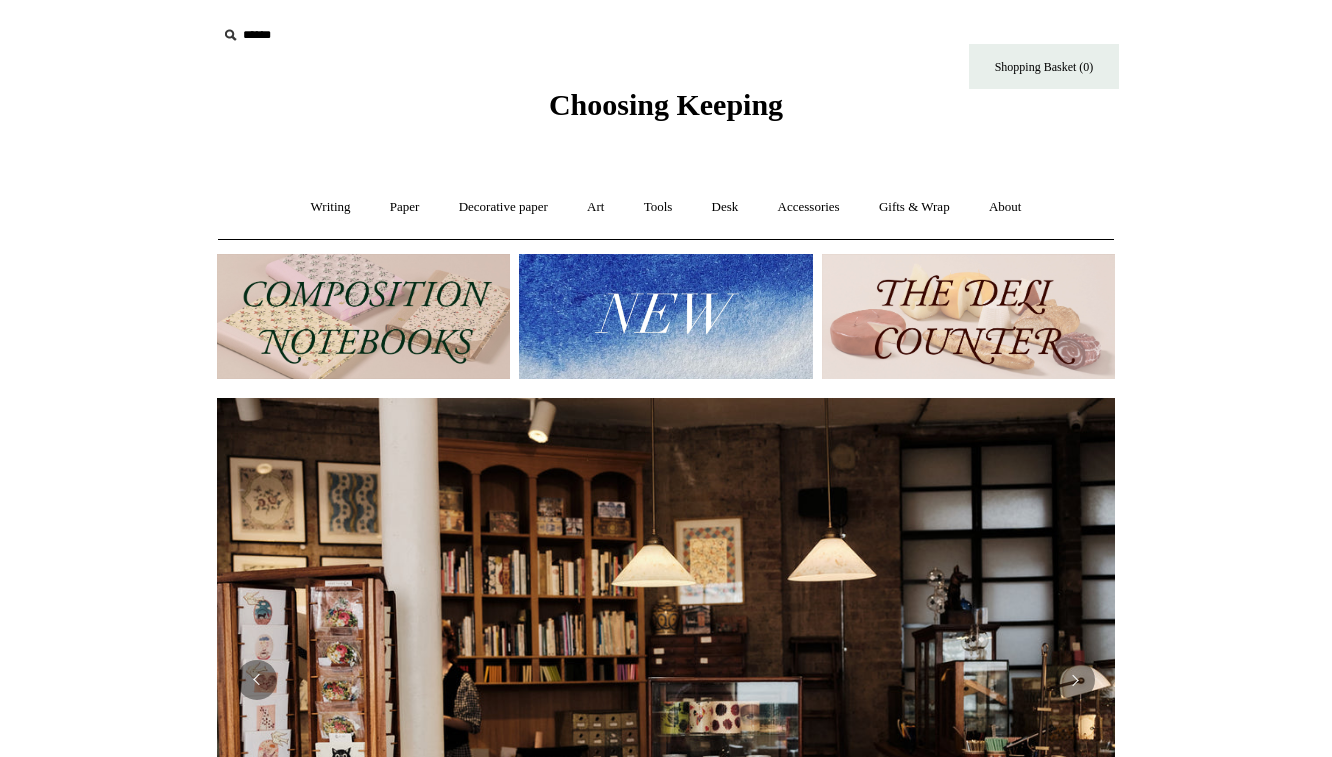 click at bounding box center [363, 316] 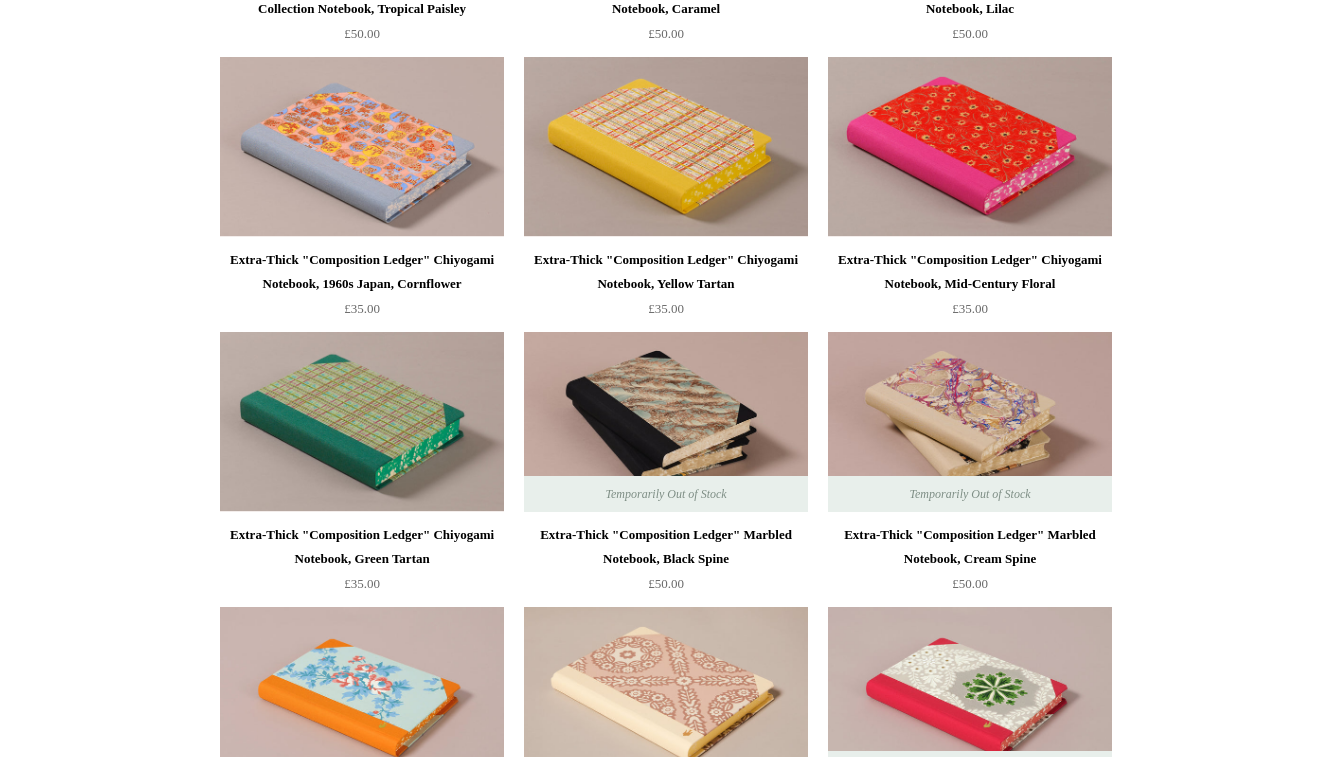 scroll, scrollTop: 2156, scrollLeft: 0, axis: vertical 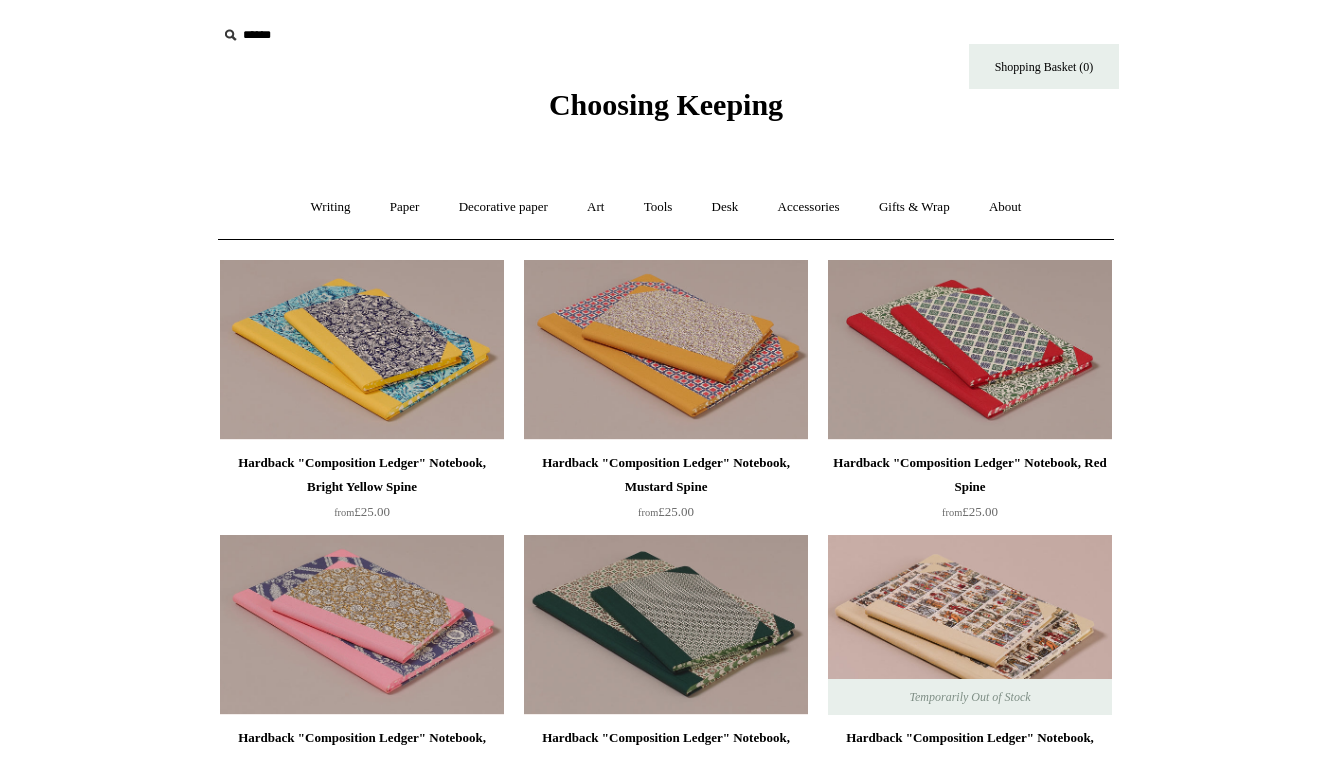 click on "Choosing Keeping" at bounding box center (666, 104) 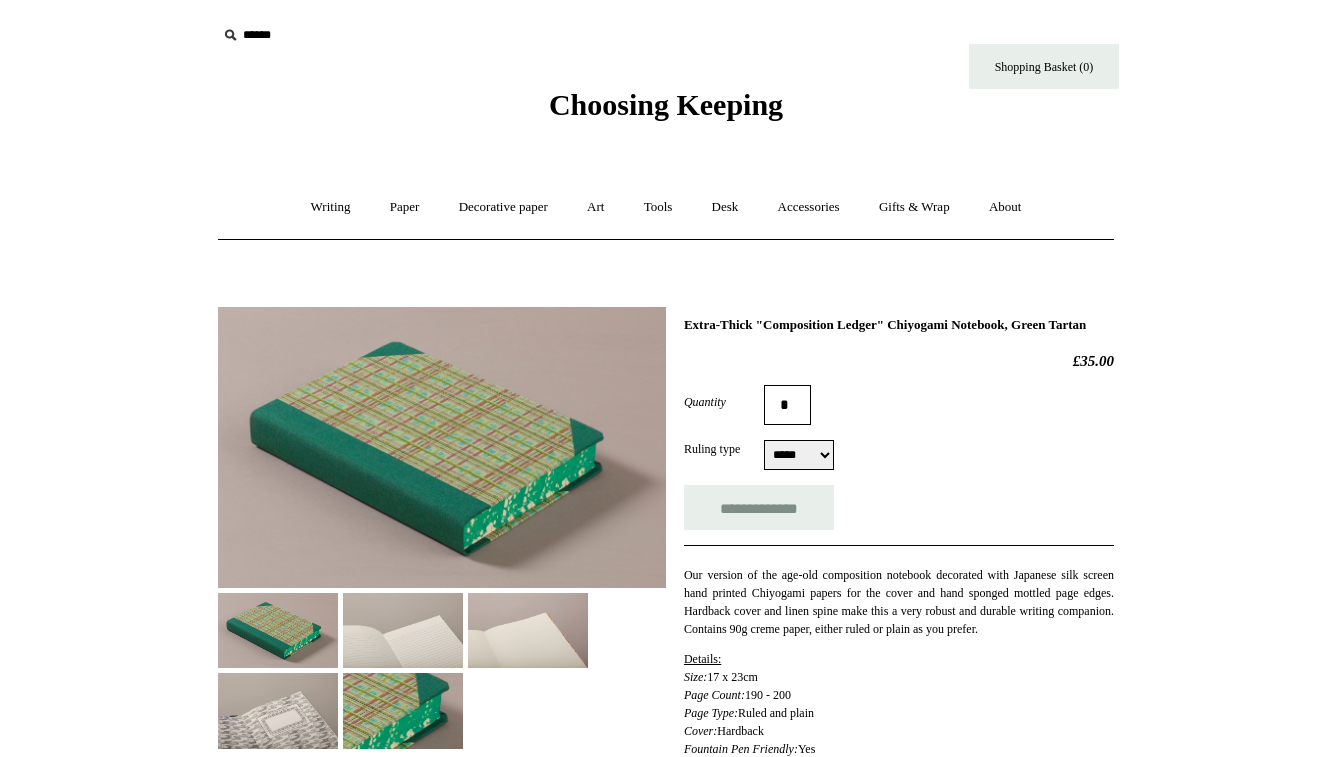scroll, scrollTop: 78, scrollLeft: 0, axis: vertical 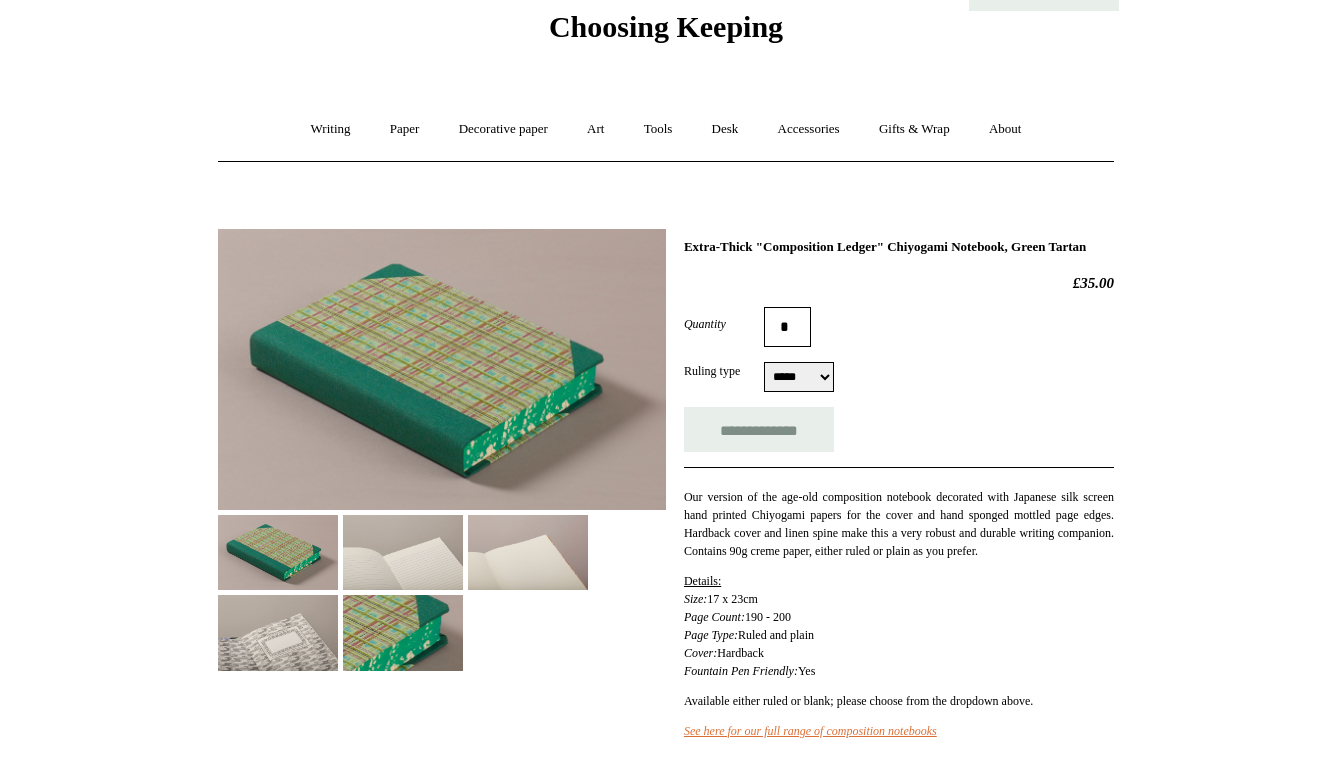 click at bounding box center (403, 552) 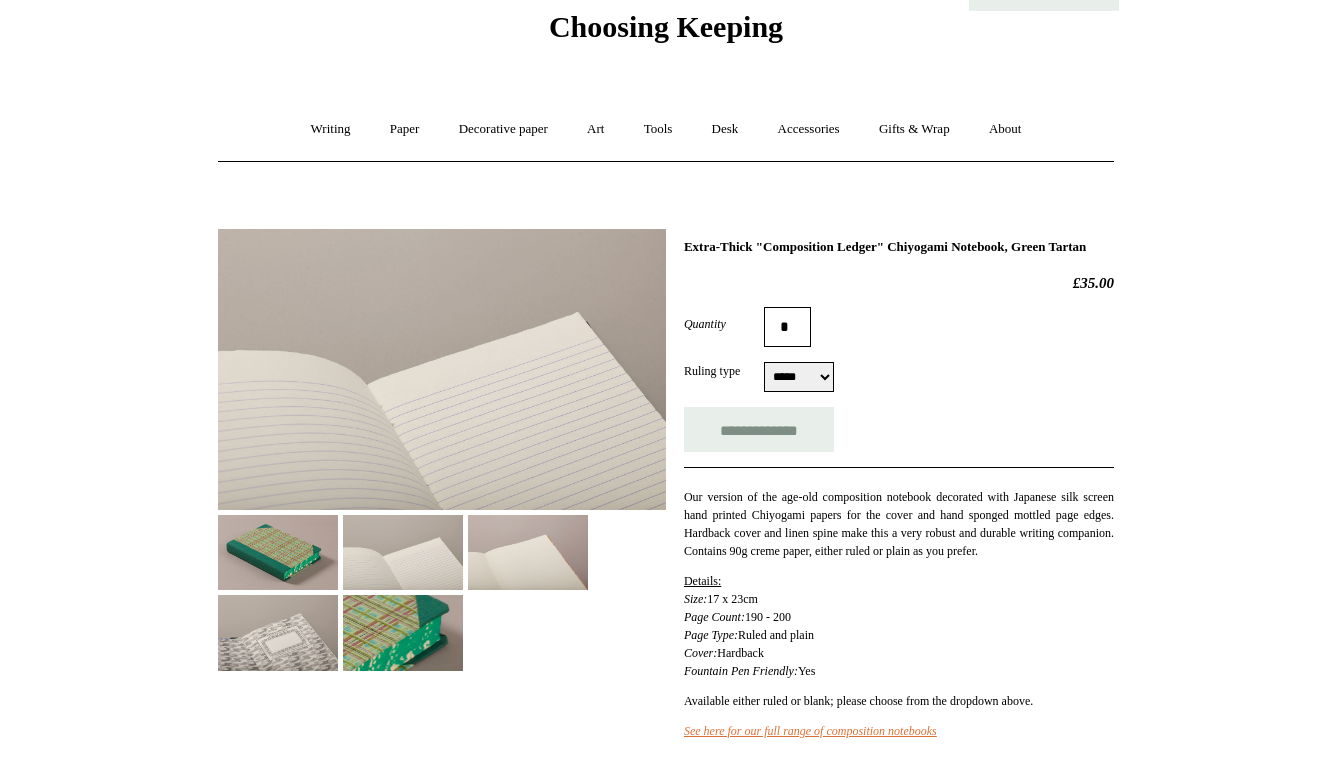 click at bounding box center [528, 552] 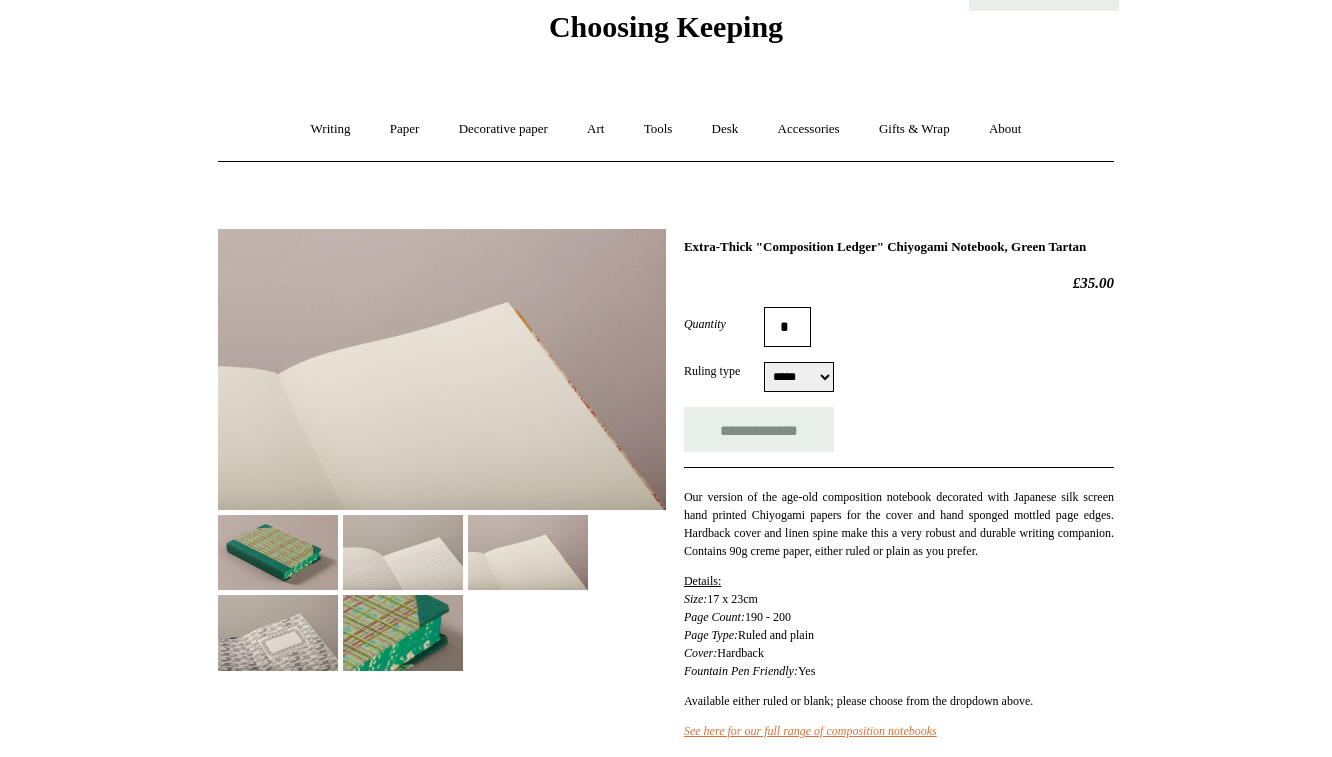 click at bounding box center (278, 632) 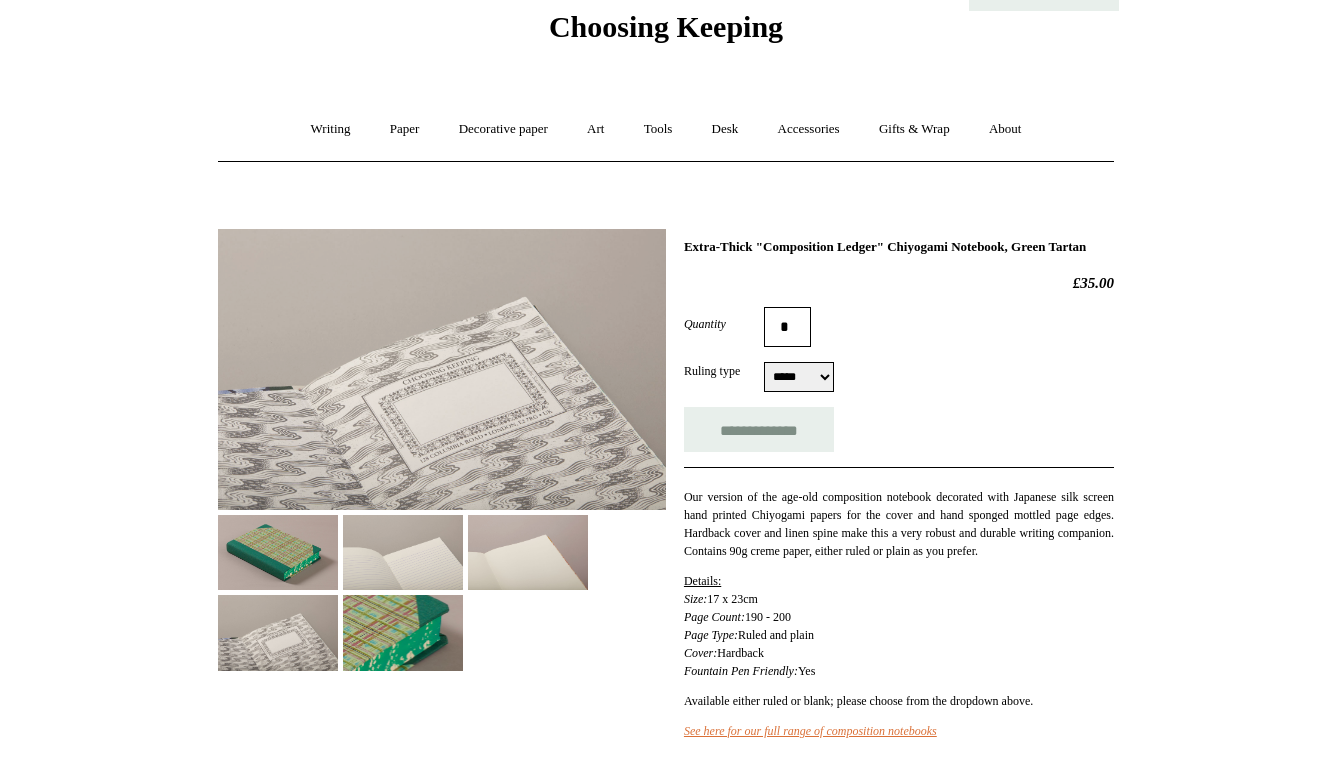 click at bounding box center [403, 632] 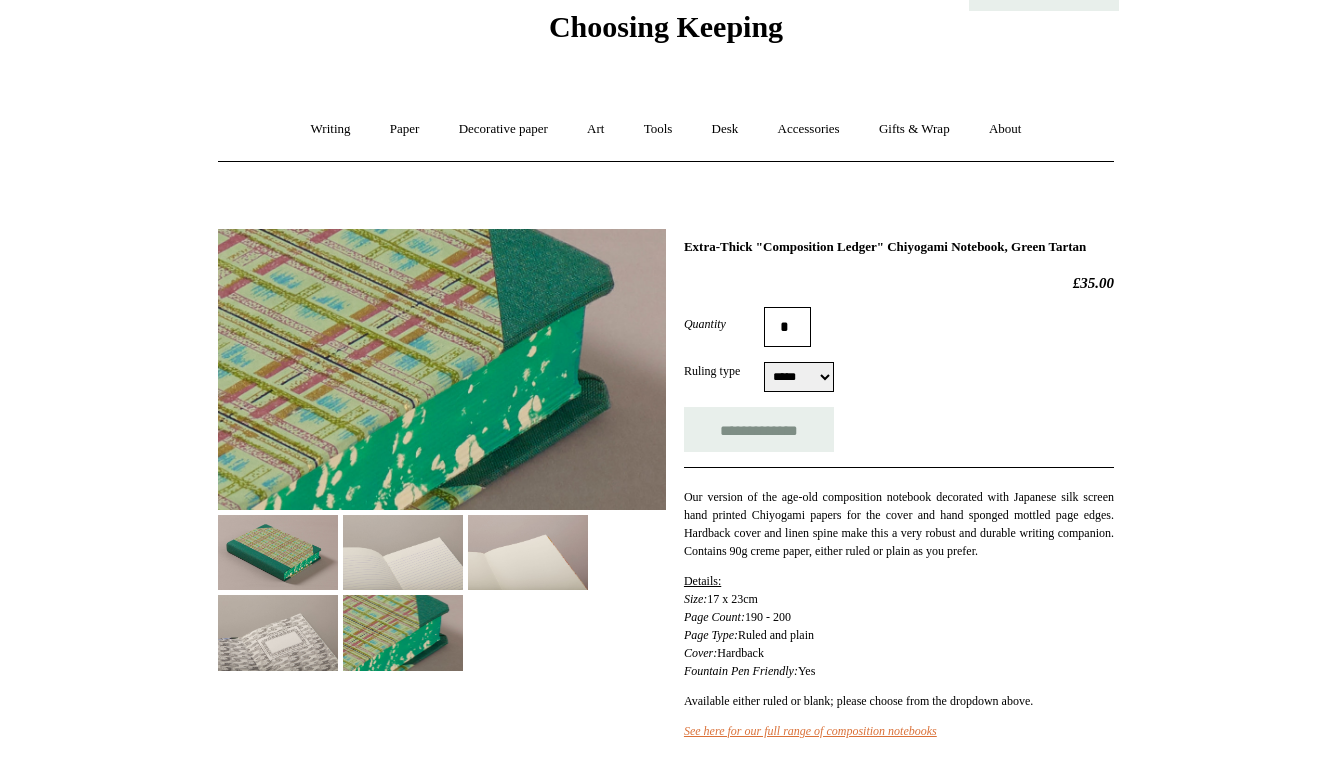 click at bounding box center [278, 552] 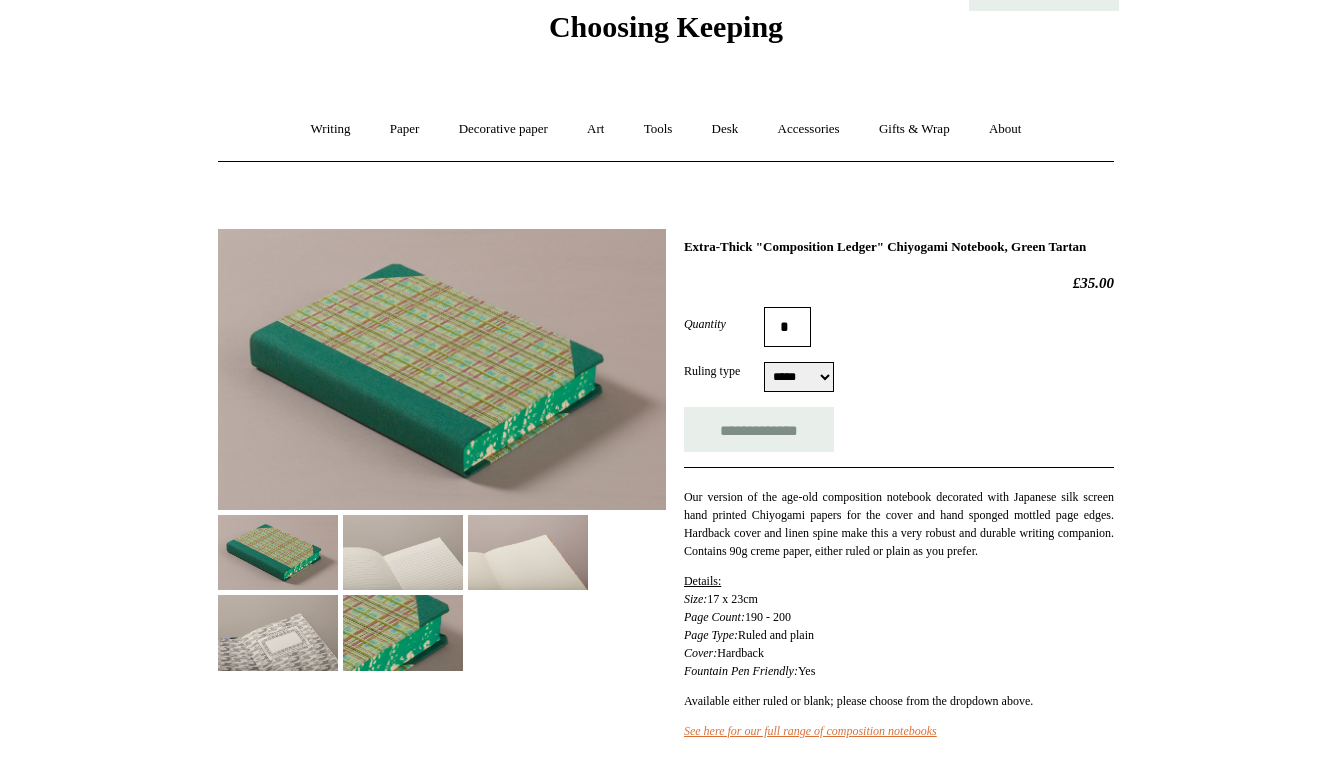 click on "Extra-Thick "Composition Ledger" Chiyogami Notebook, Green Tartan" at bounding box center (899, 247) 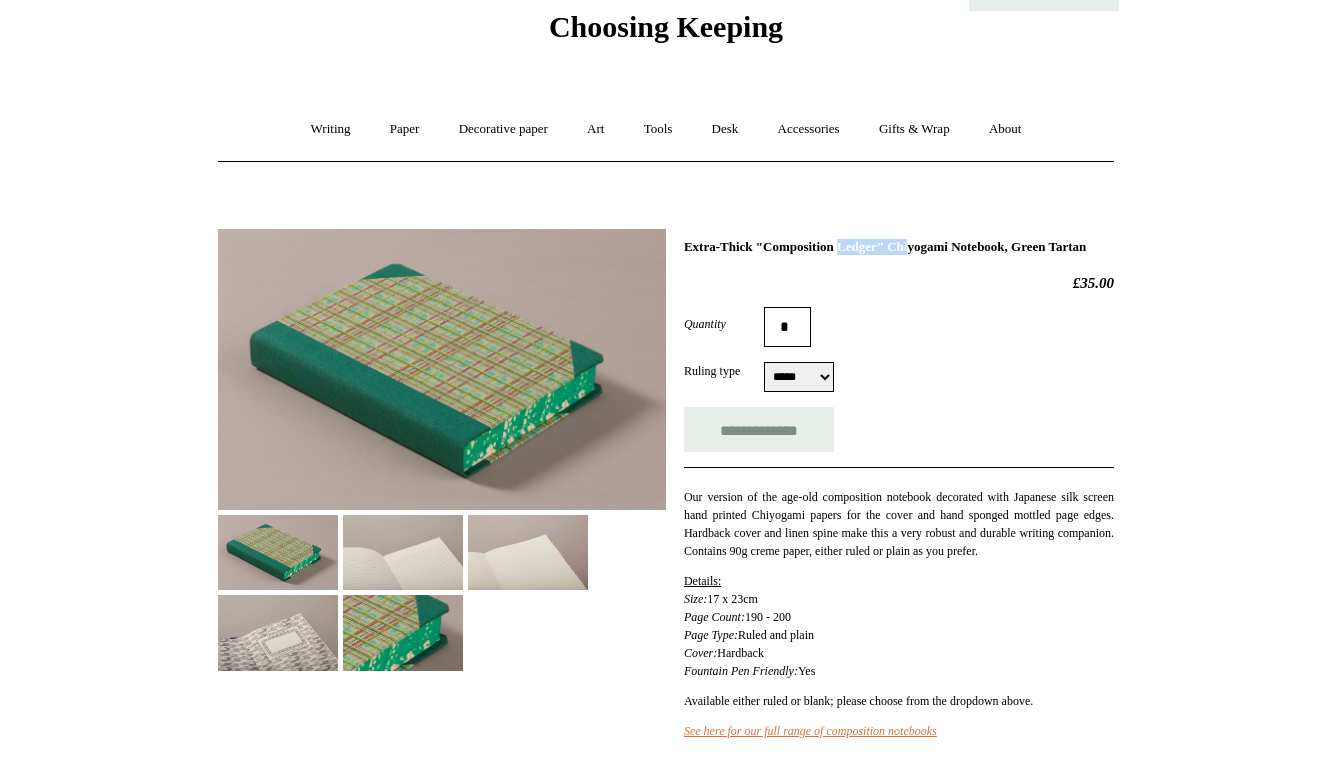 click on "Extra-Thick "Composition Ledger" Chiyogami Notebook, Green Tartan" at bounding box center [899, 247] 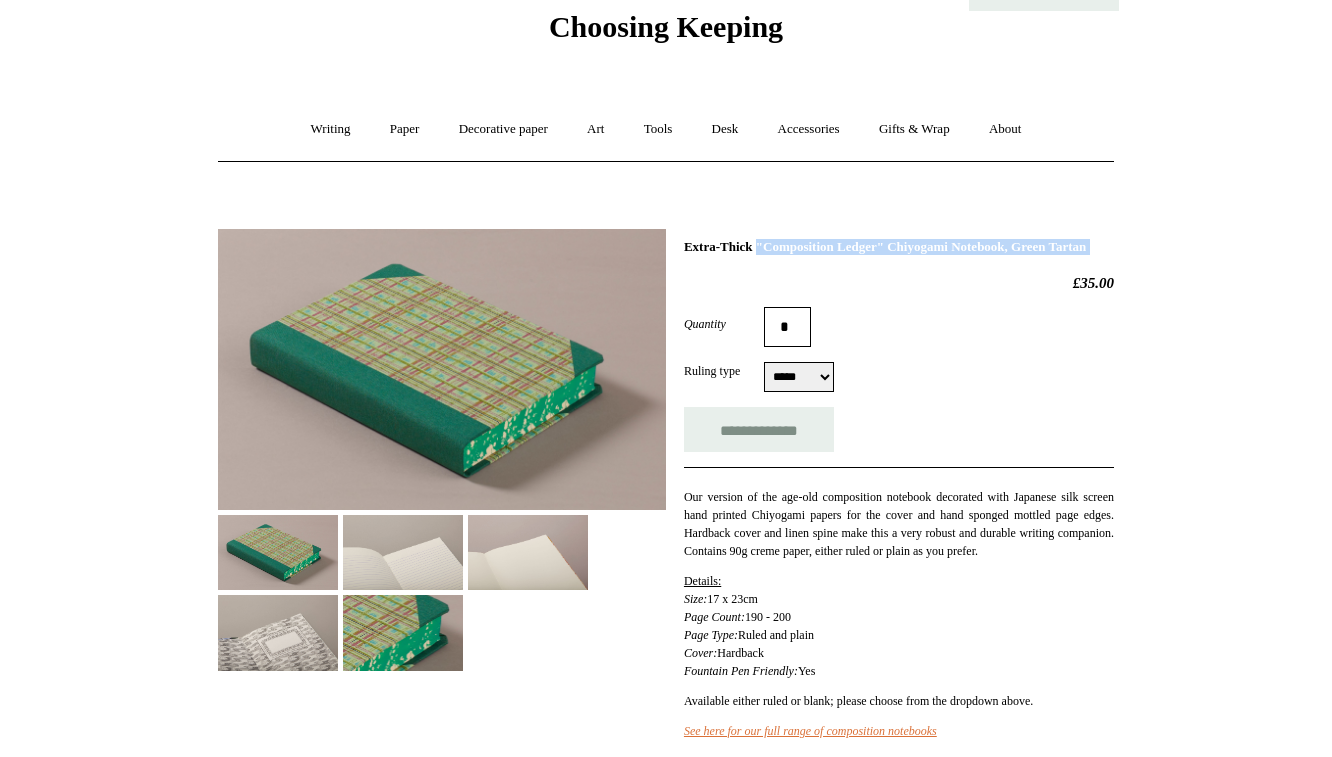 click on "Extra-Thick "Composition Ledger" Chiyogami Notebook, Green Tartan" at bounding box center (899, 247) 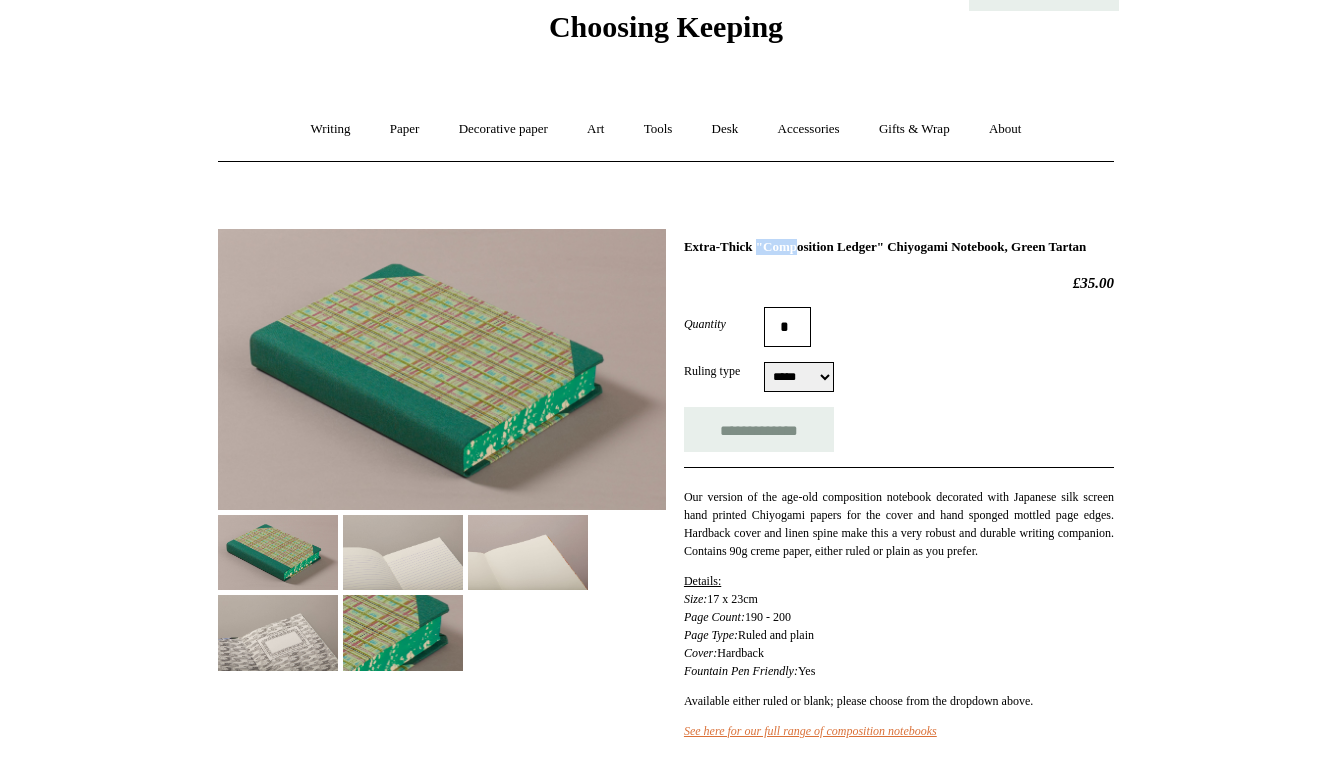 click on "Extra-Thick "Composition Ledger" Chiyogami Notebook, Green Tartan
£35.00
Quantity
*
Ruling type
***** *****
*****
*****" at bounding box center (666, 489) 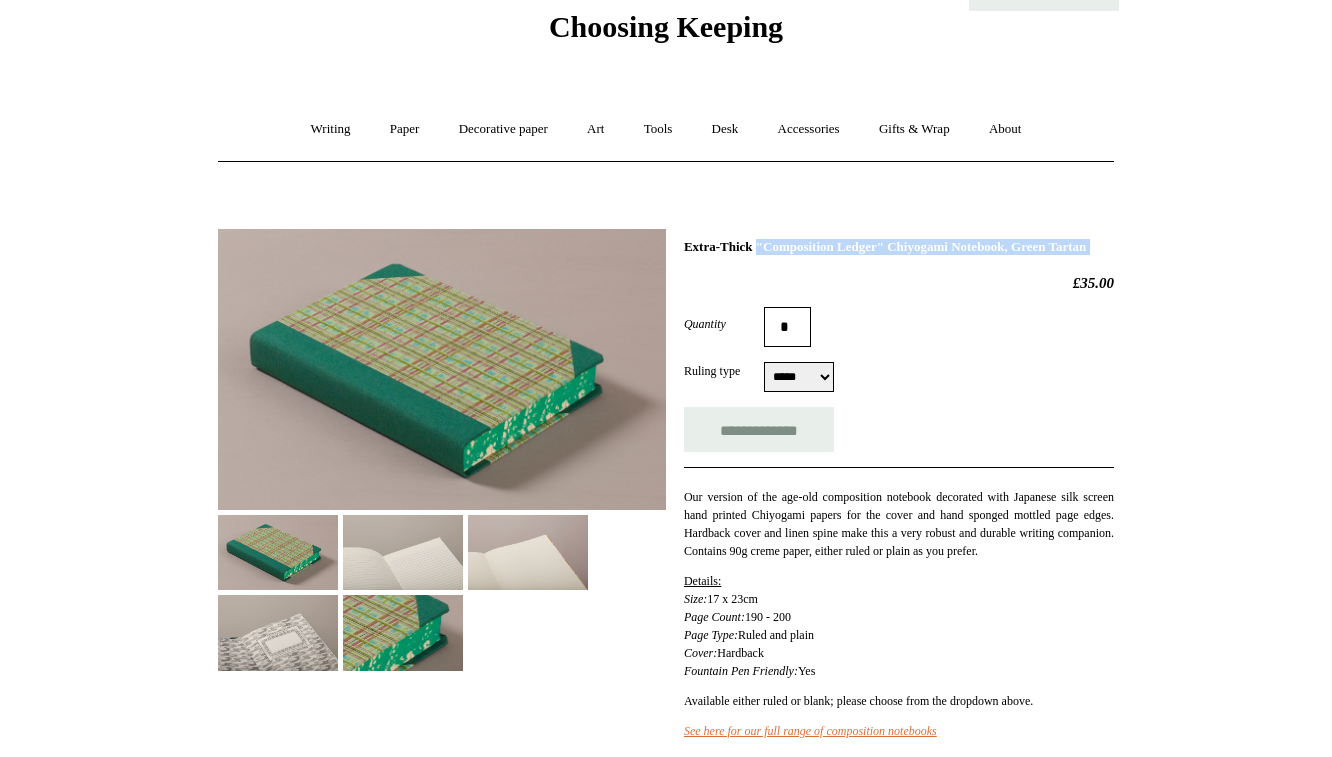 click on "Extra-Thick "Composition Ledger" Chiyogami Notebook, Green Tartan
£35.00
Quantity
*
Ruling type
***** *****
*****
*****" at bounding box center [666, 489] 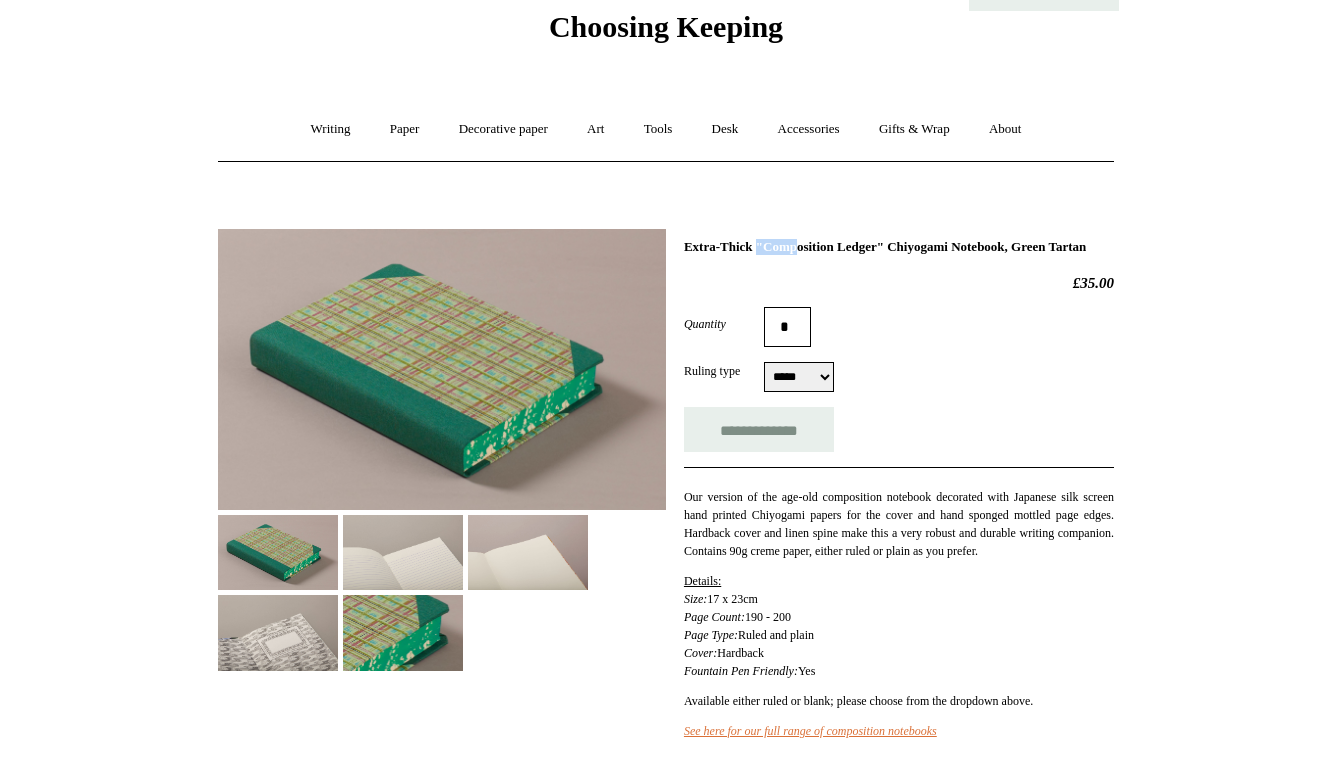 click on "Extra-Thick "Composition Ledger" Chiyogami Notebook, Green Tartan
£35.00
Quantity
*
Ruling type
***** *****
*****
*****" at bounding box center [666, 489] 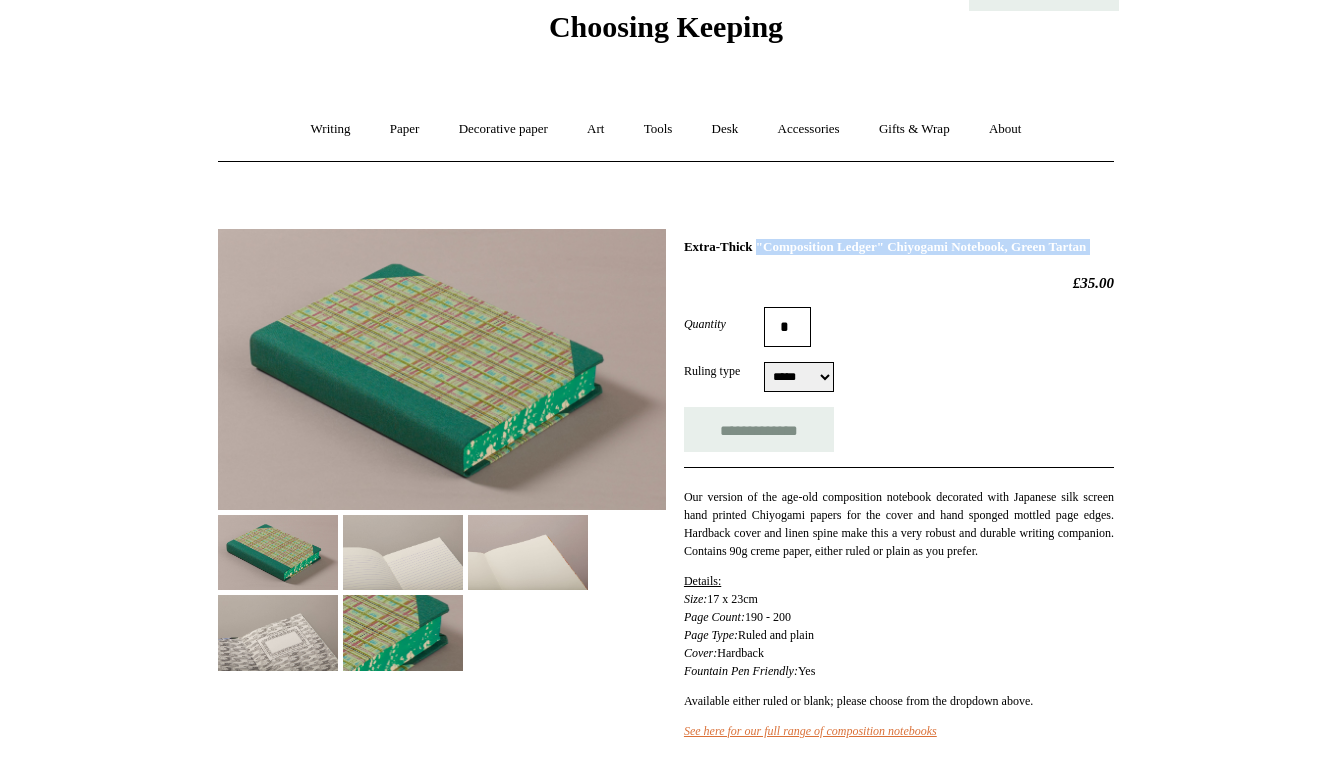 click on "Extra-Thick "Composition Ledger" Chiyogami Notebook, Green Tartan
£35.00
Quantity
*
Ruling type
***** *****
*****
*****" at bounding box center (666, 489) 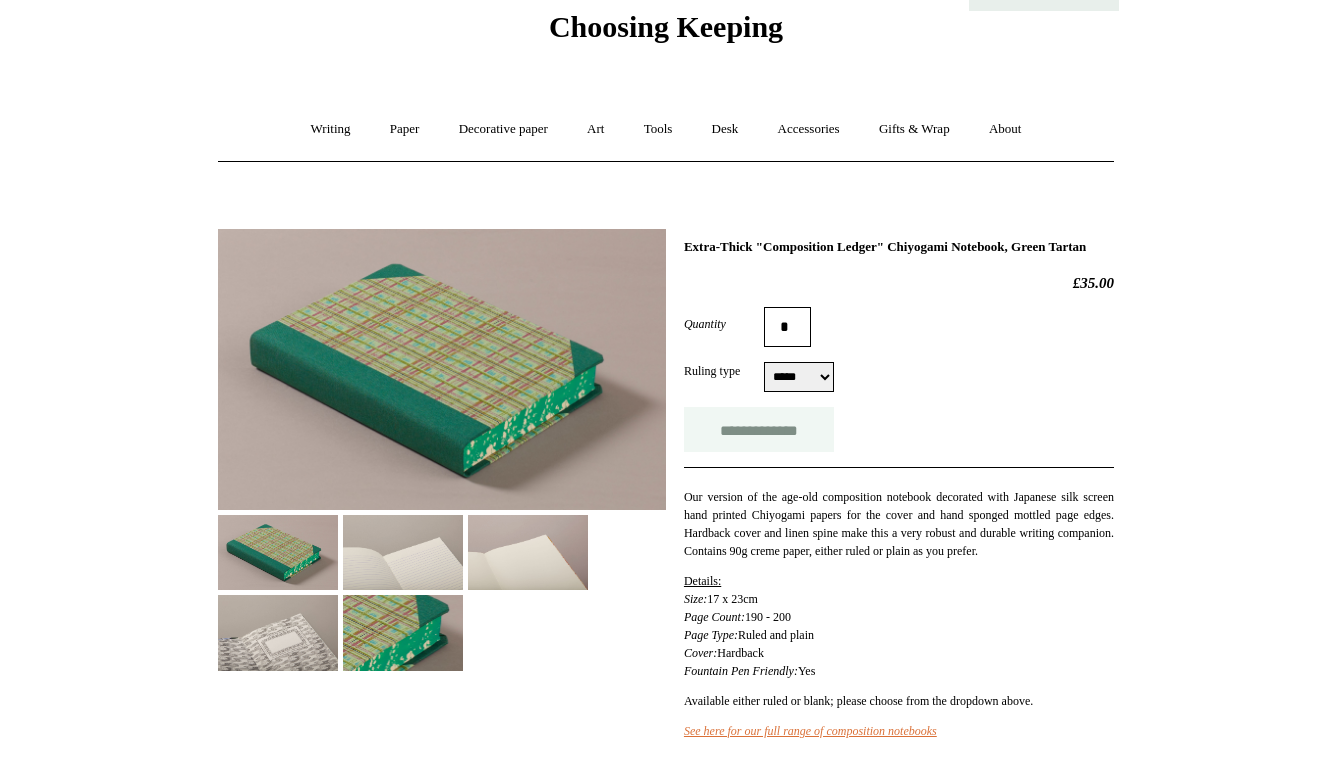 click on "**********" at bounding box center [759, 429] 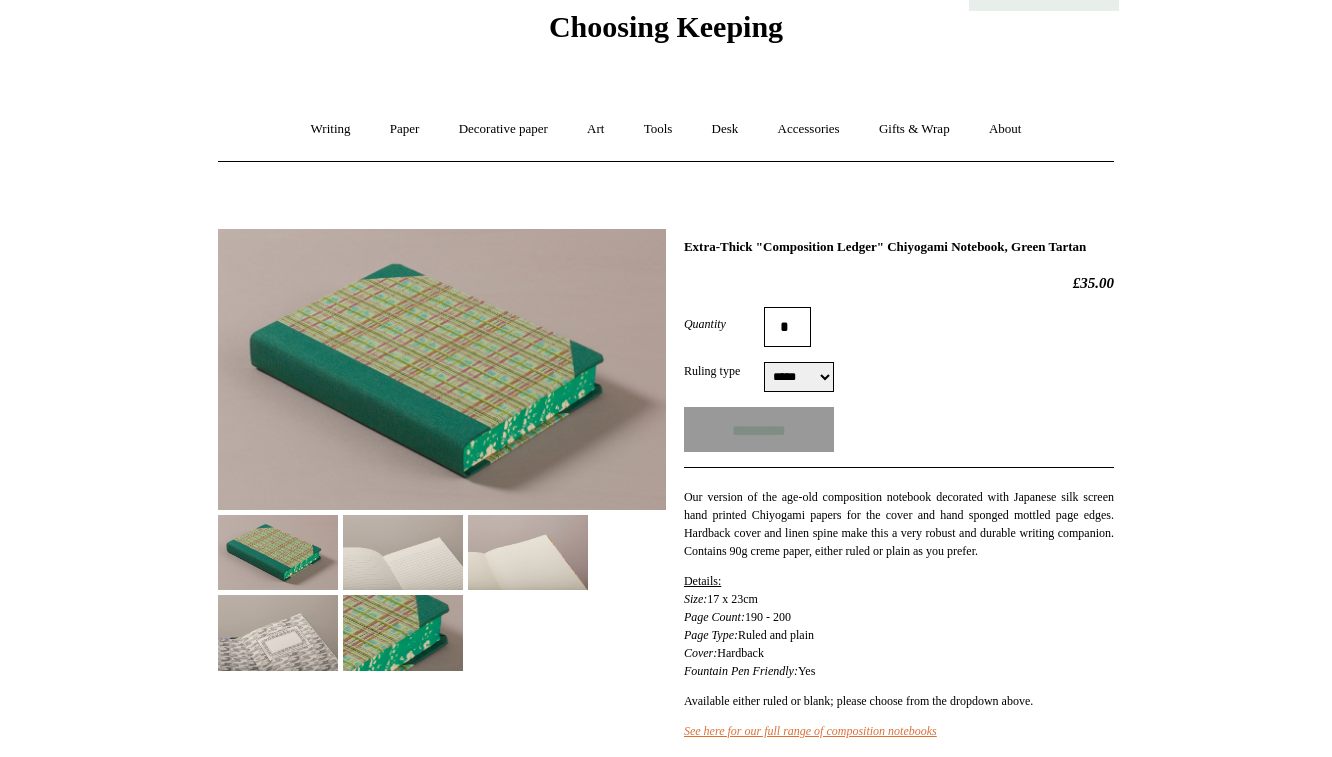 scroll, scrollTop: 0, scrollLeft: 0, axis: both 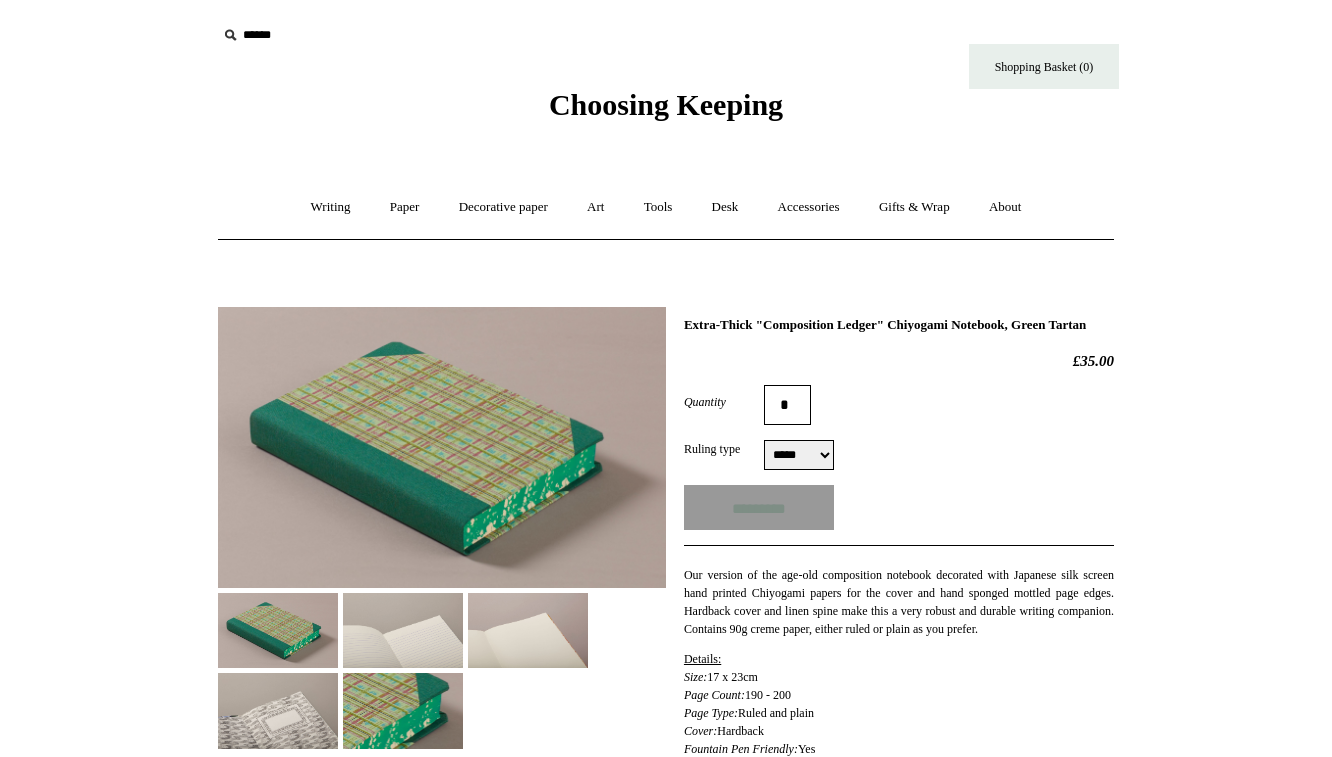 type on "**********" 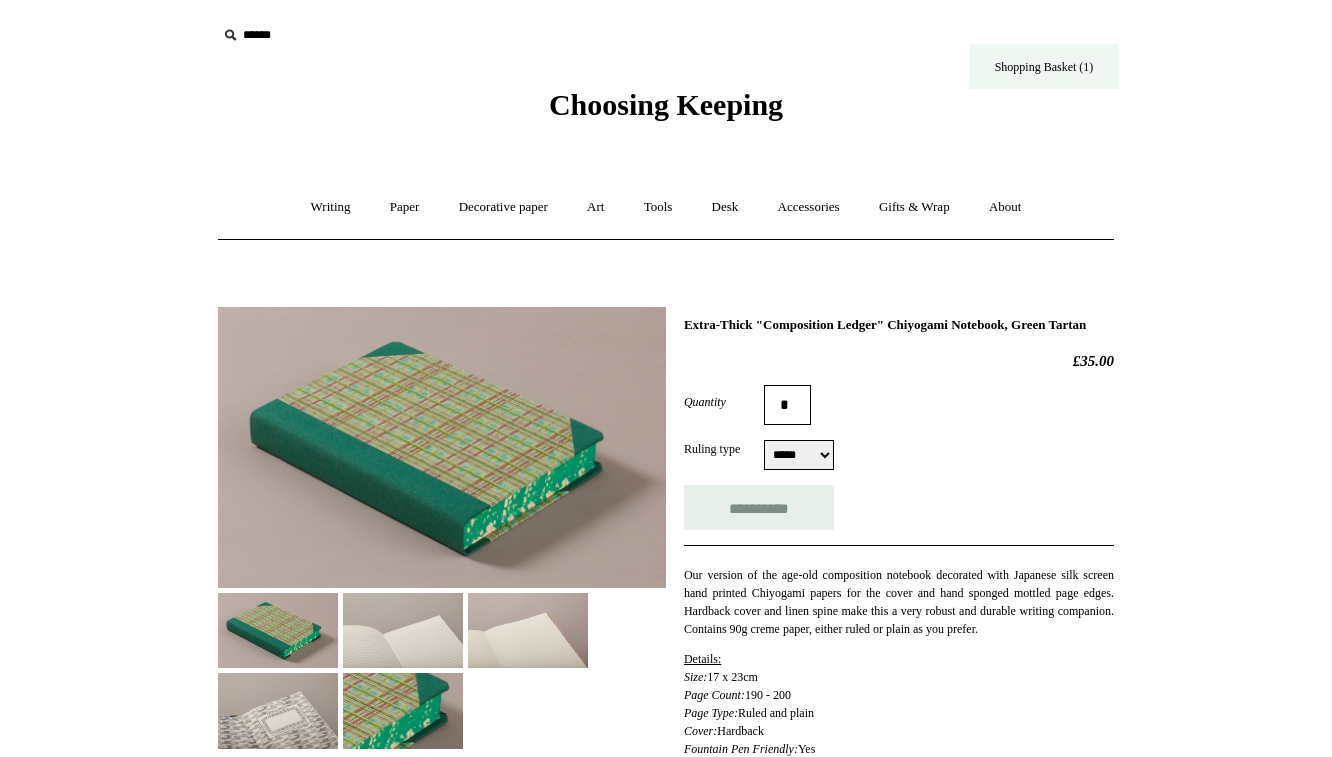 click on "Shopping Basket (1)" at bounding box center [1044, 66] 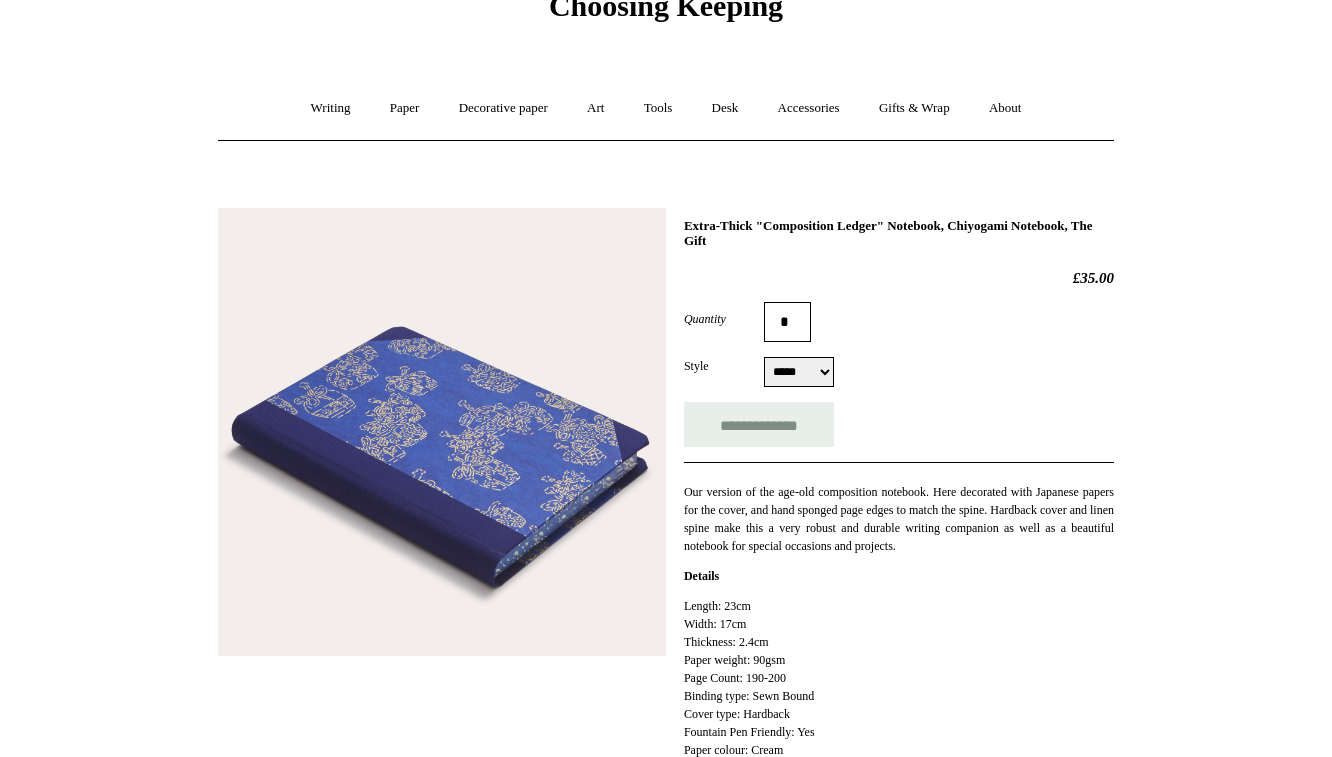 scroll, scrollTop: 125, scrollLeft: 0, axis: vertical 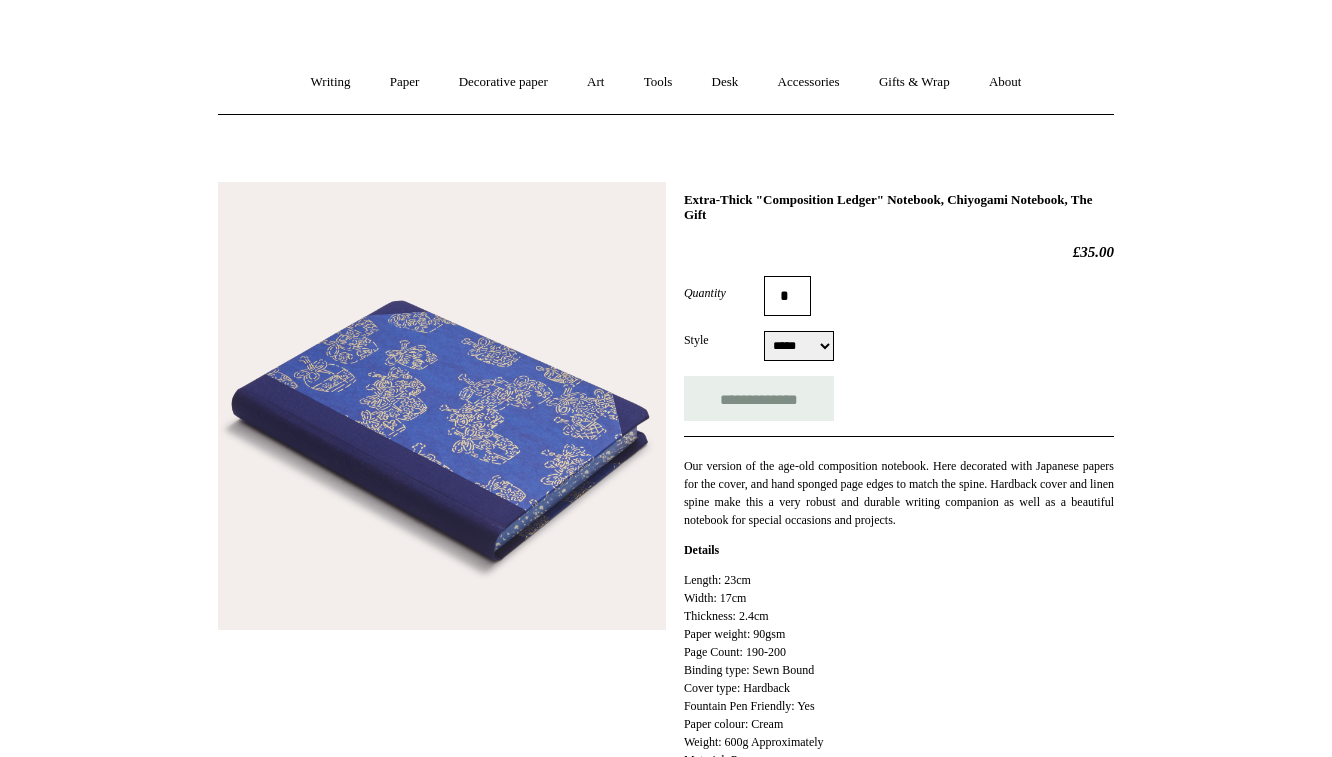 click at bounding box center [442, 406] 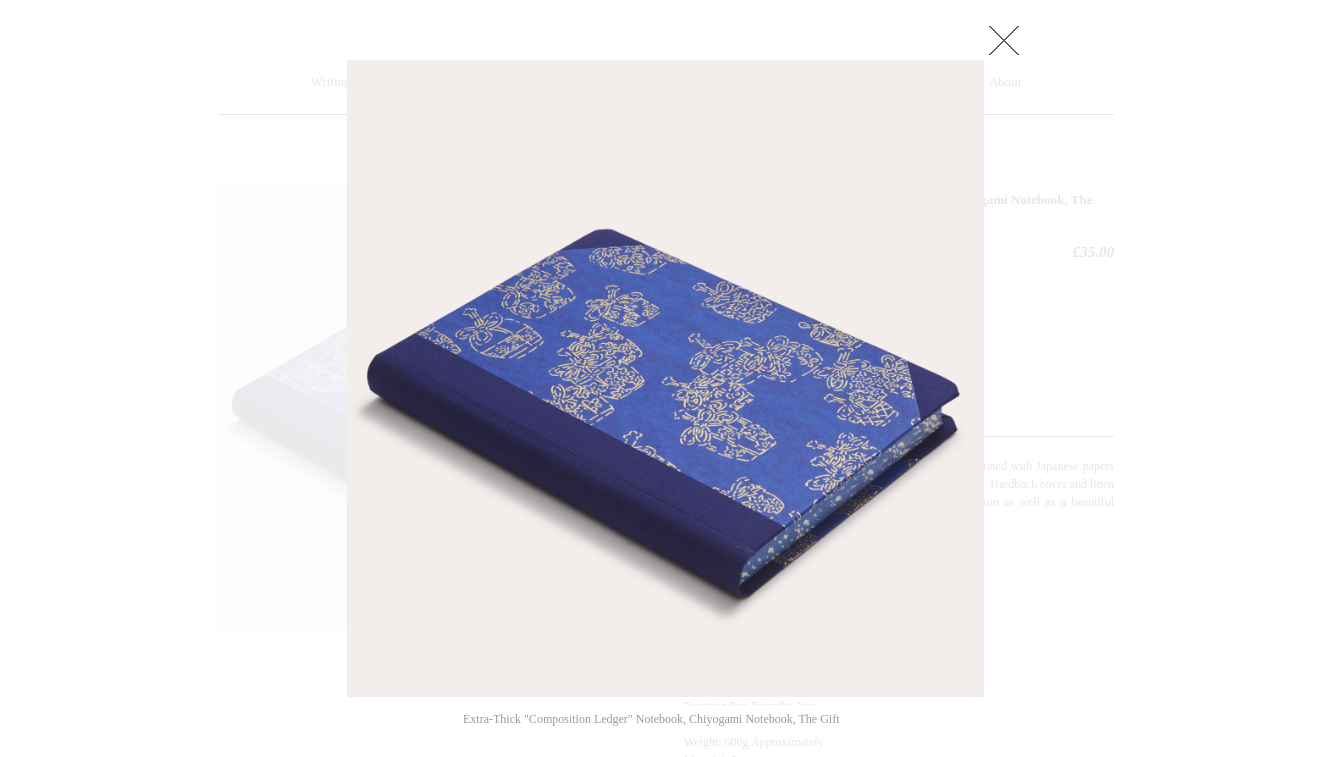 click at bounding box center (1004, 40) 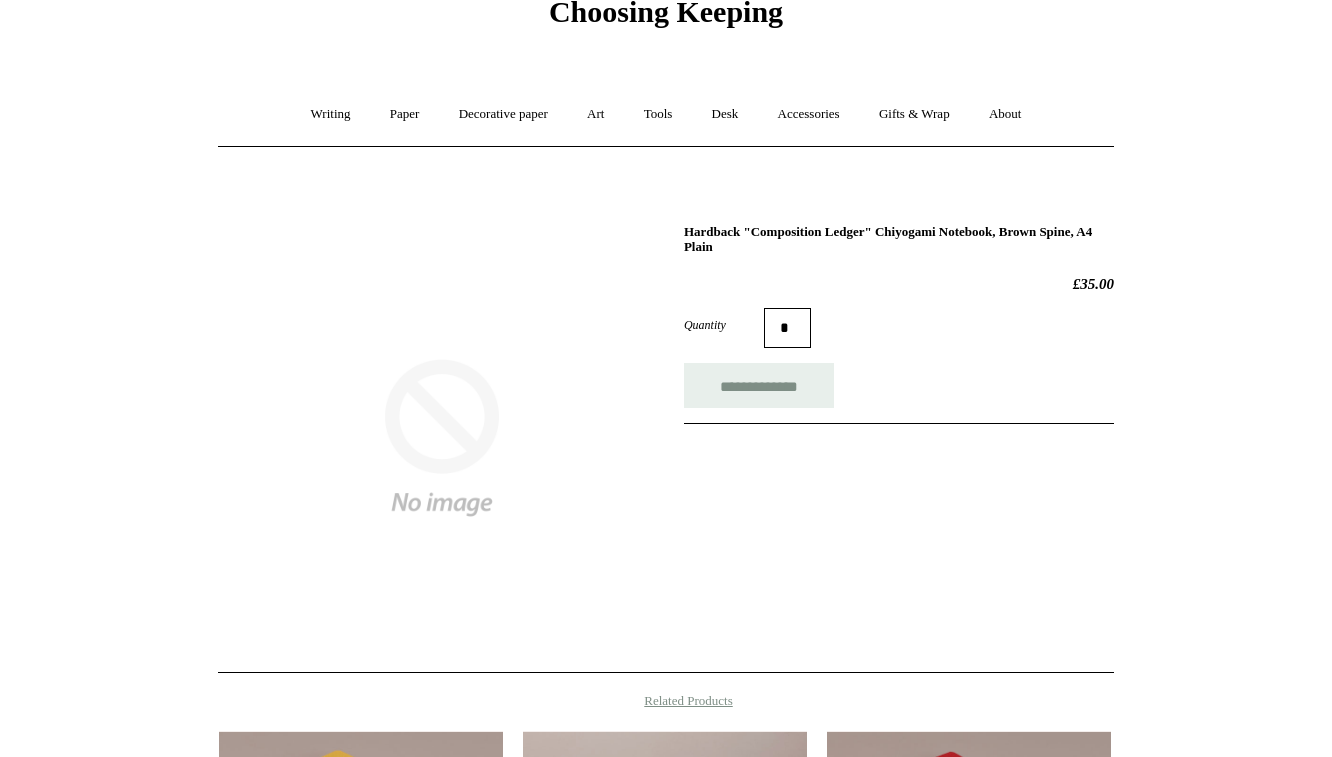 scroll, scrollTop: 0, scrollLeft: 0, axis: both 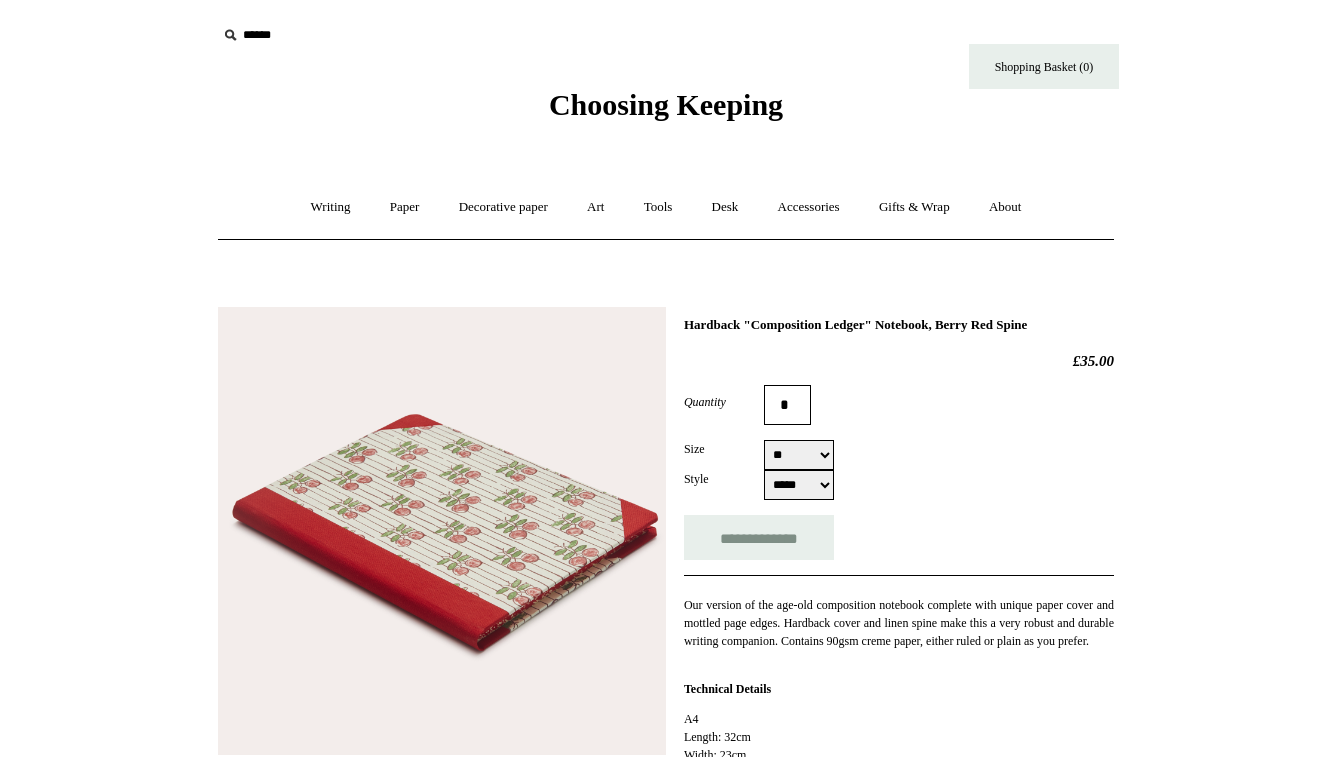 select on "**" 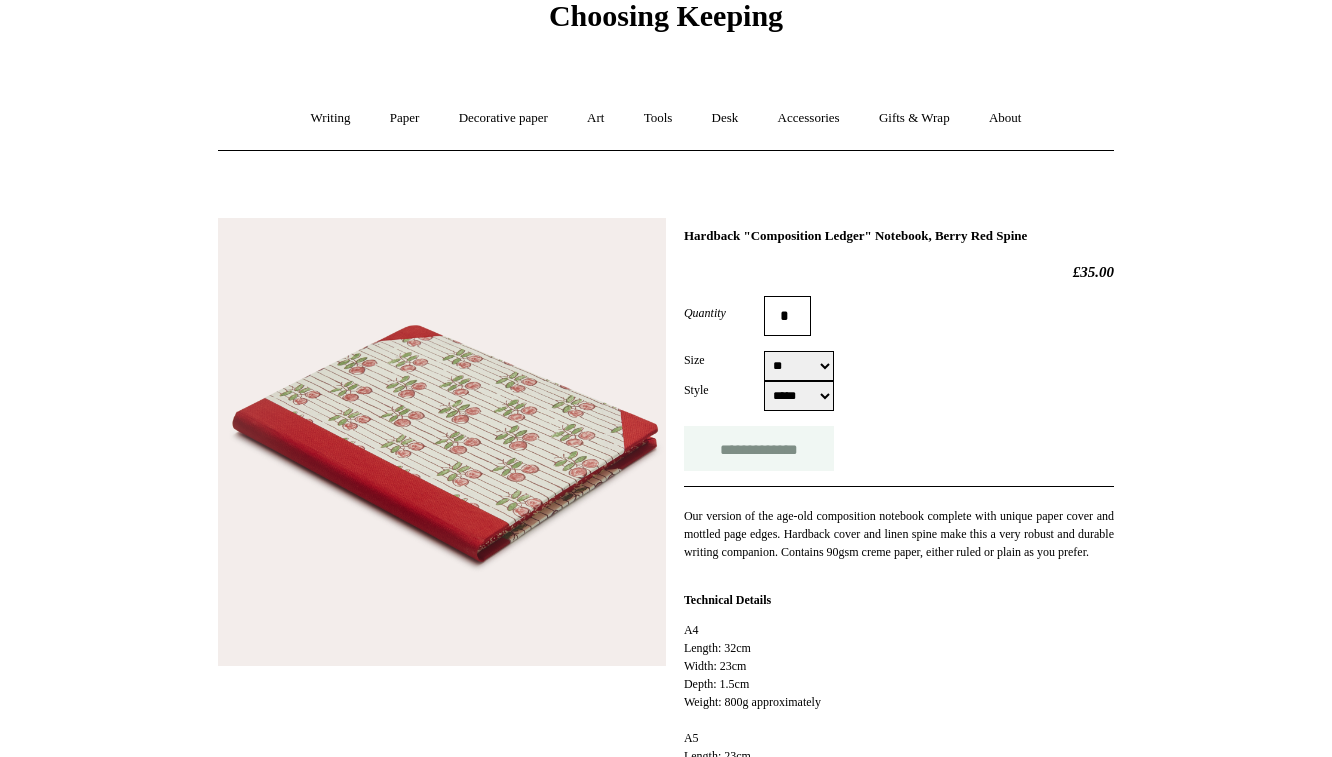 scroll, scrollTop: 108, scrollLeft: 0, axis: vertical 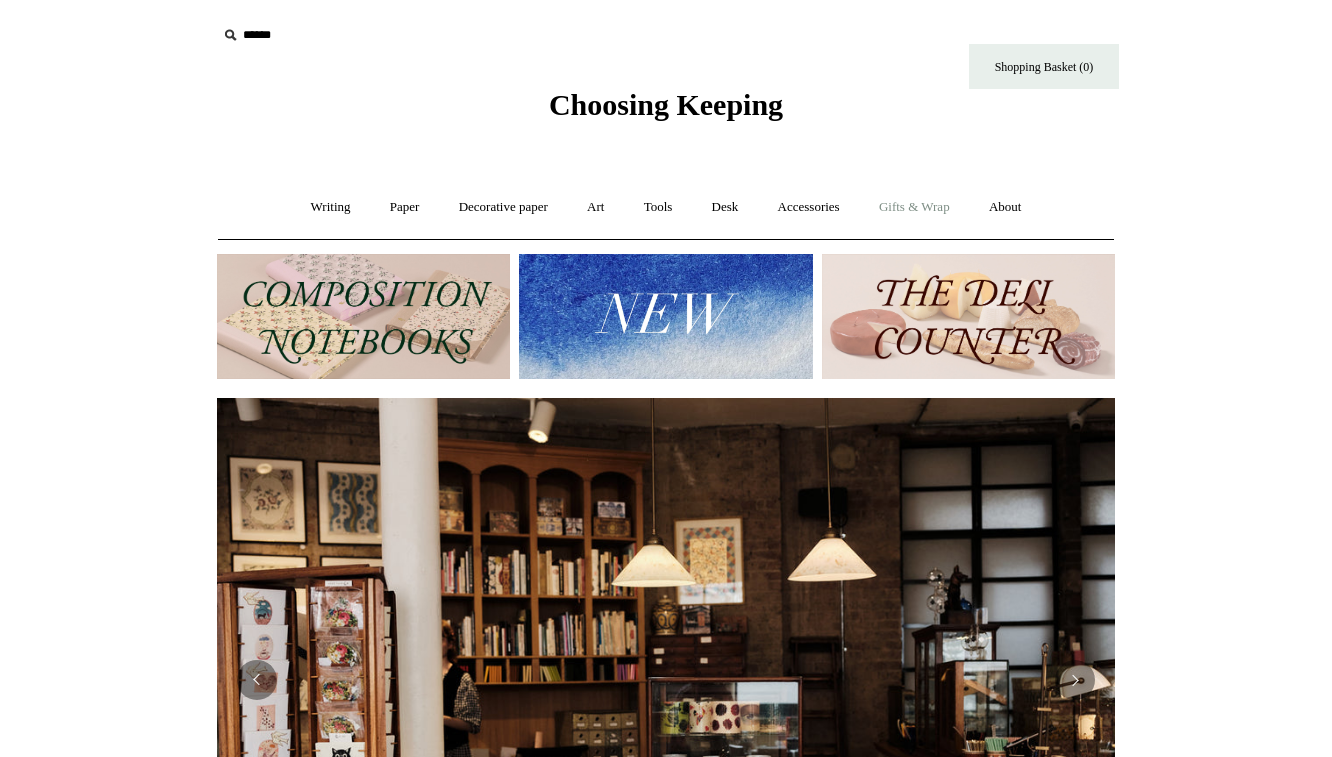 click on "Gifts & Wrap +" at bounding box center [914, 207] 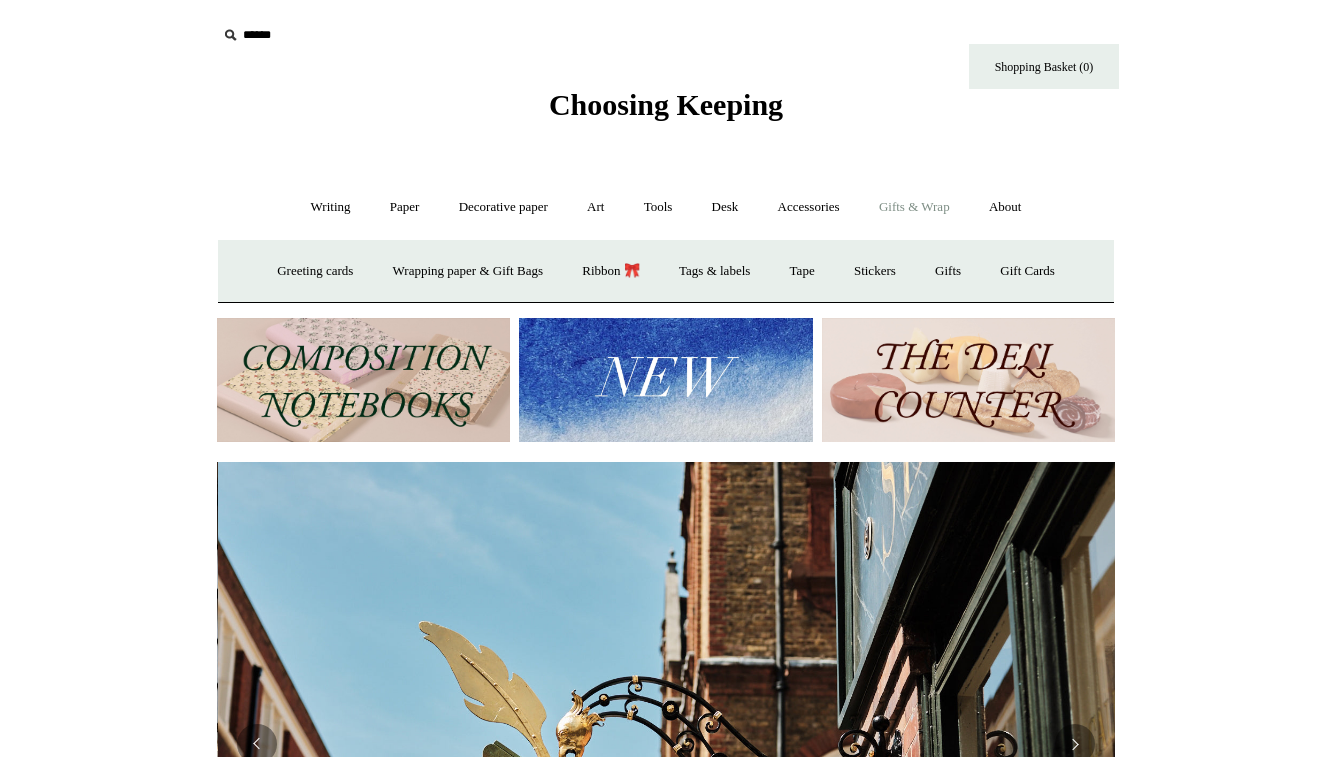 scroll, scrollTop: 0, scrollLeft: 898, axis: horizontal 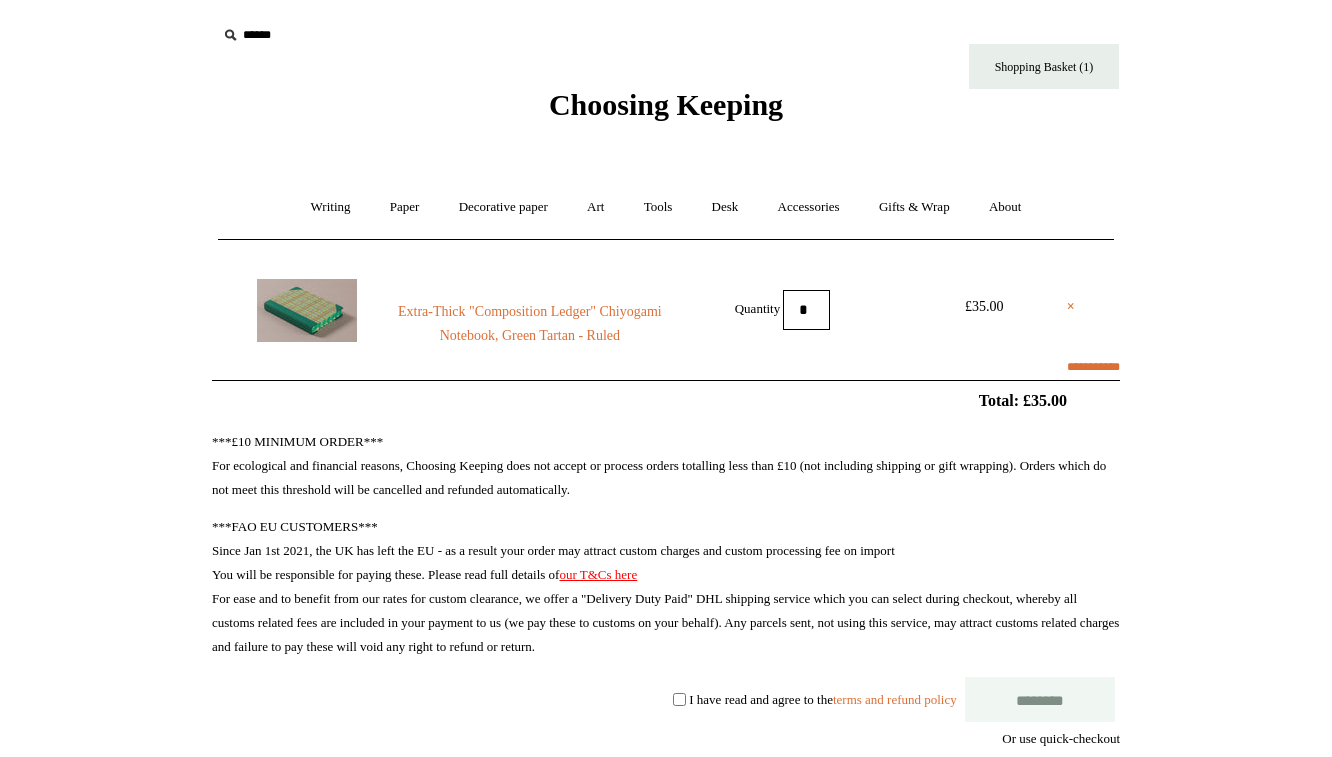 select on "**********" 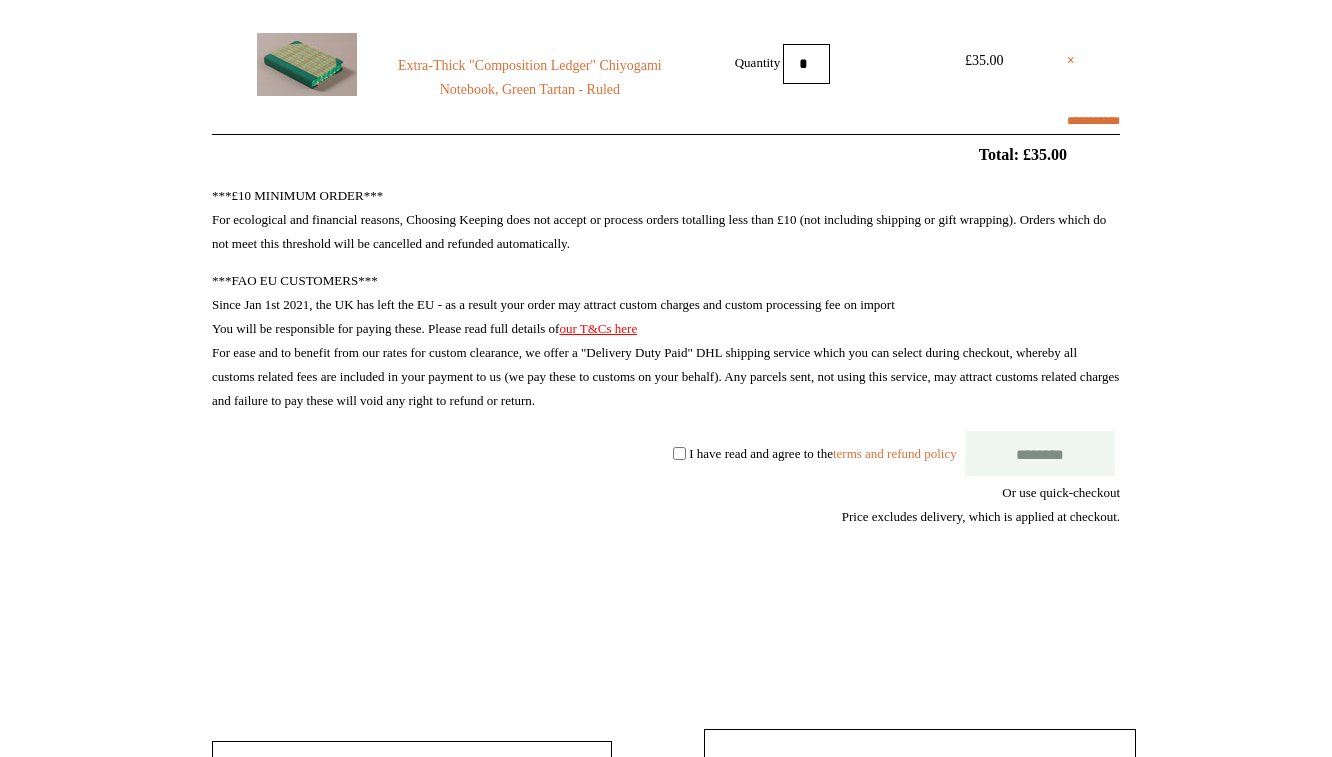 scroll, scrollTop: 536, scrollLeft: 0, axis: vertical 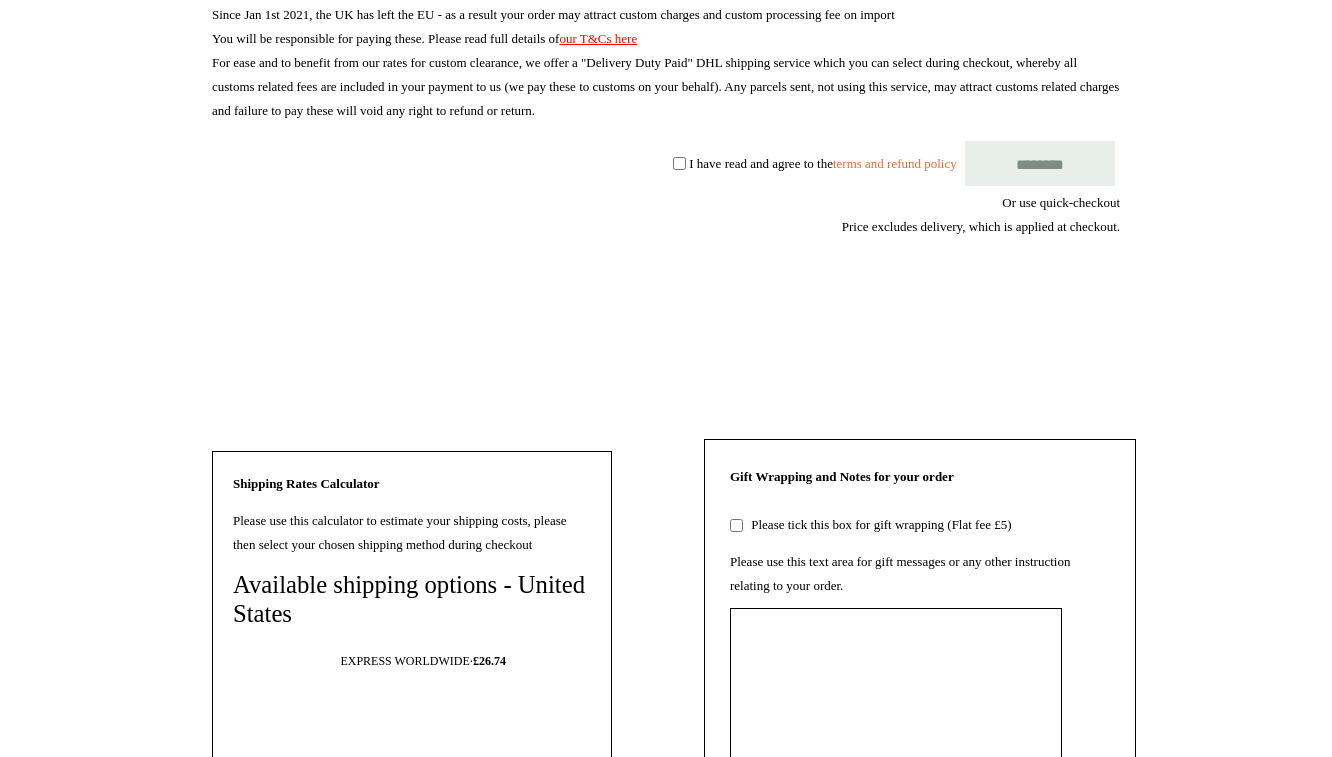 click on "********" at bounding box center (1040, 163) 